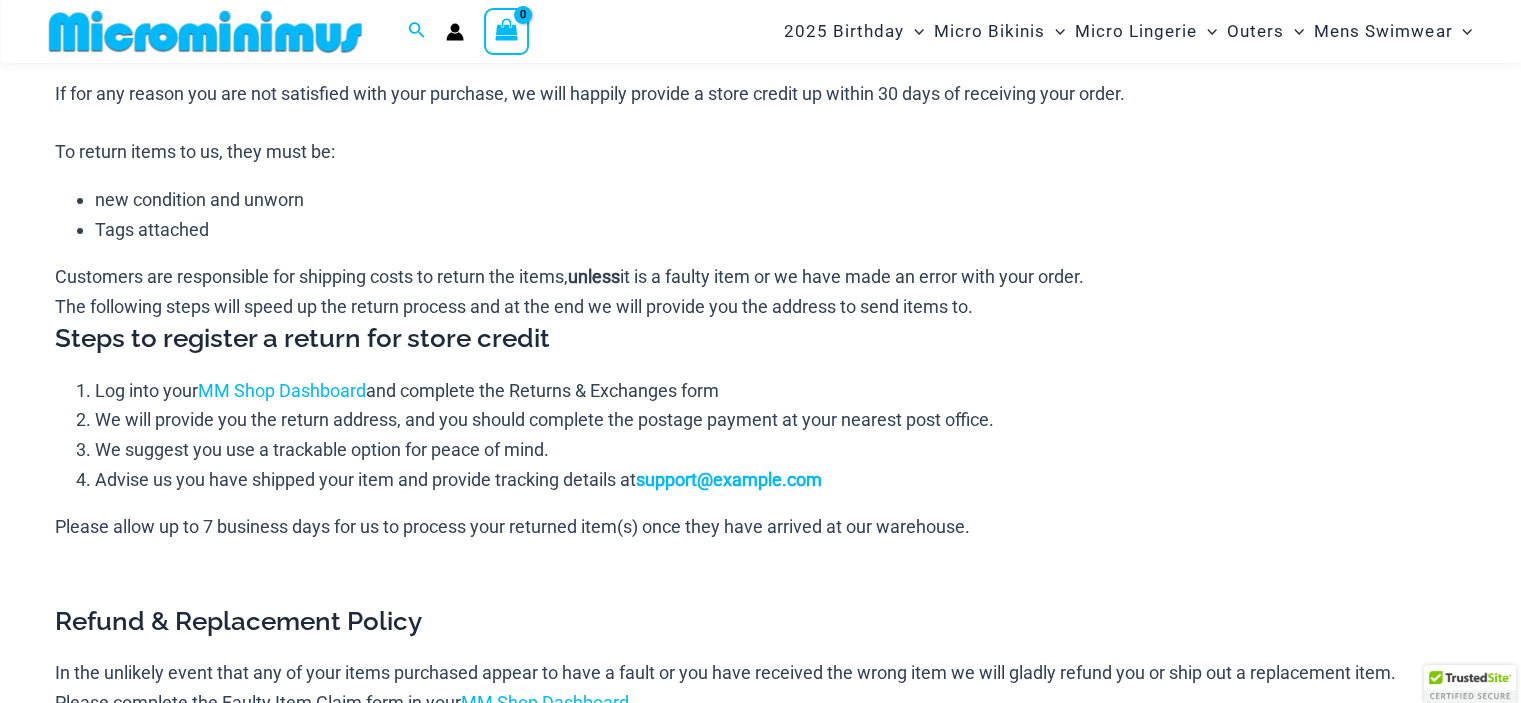 scroll, scrollTop: 86, scrollLeft: 0, axis: vertical 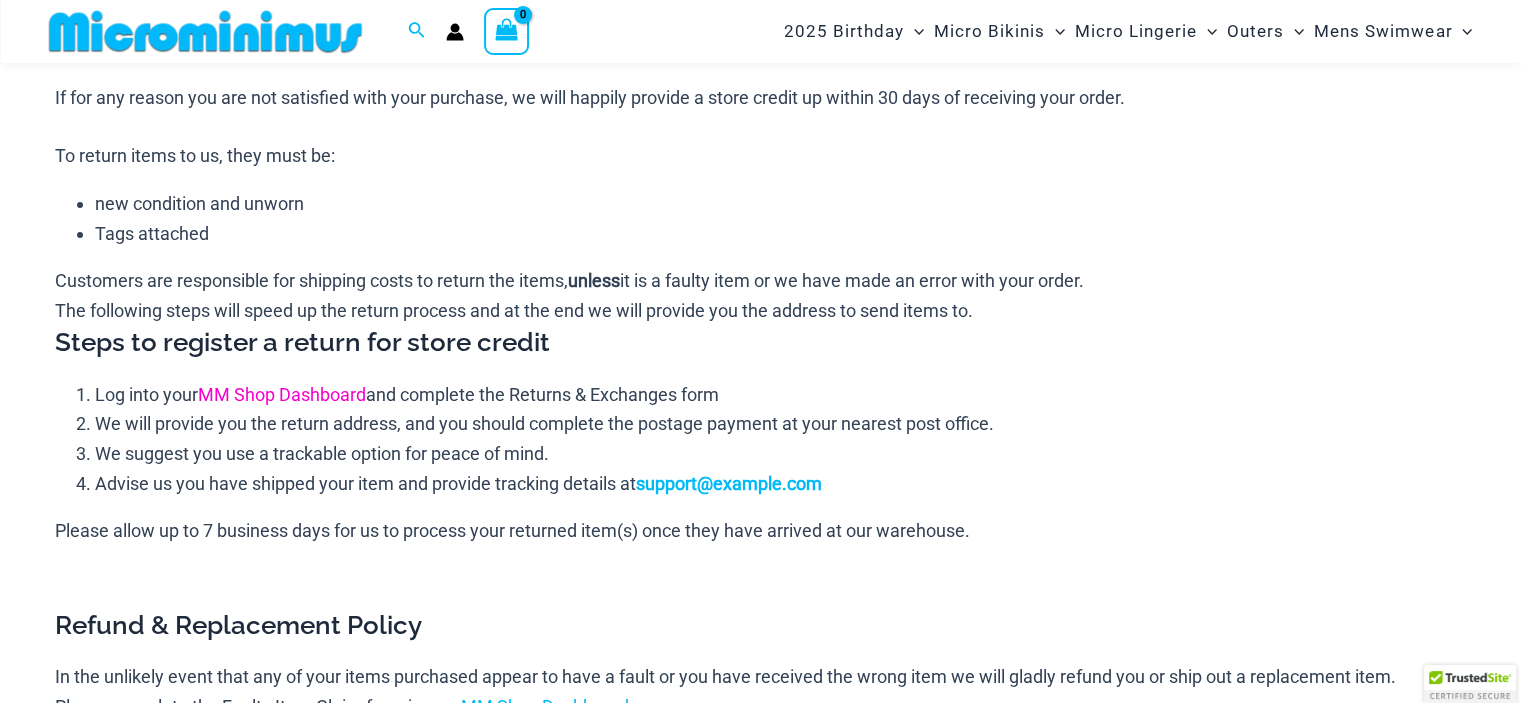 click on "MM Shop Dashboard" at bounding box center (282, 394) 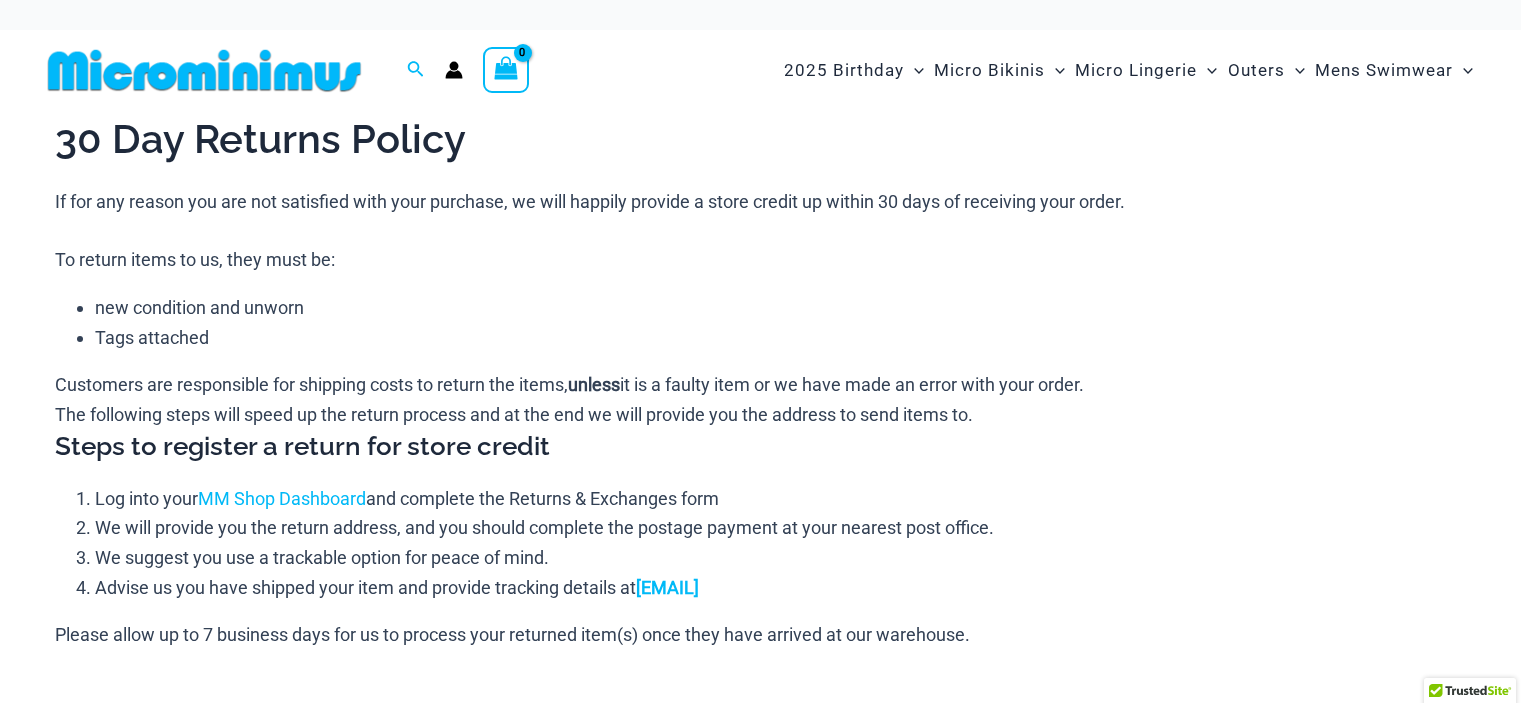 scroll, scrollTop: 0, scrollLeft: 0, axis: both 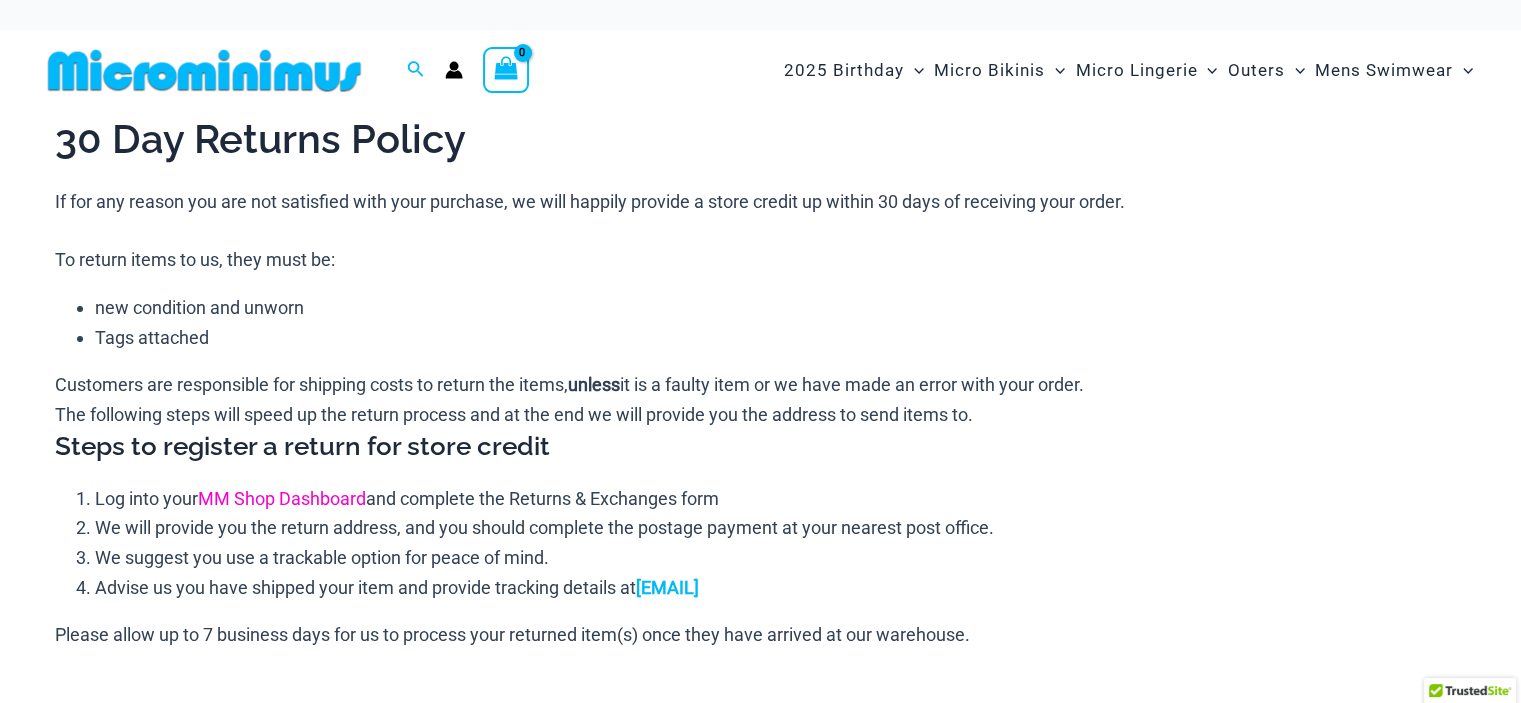 click on "MM Shop Dashboard" at bounding box center [282, 498] 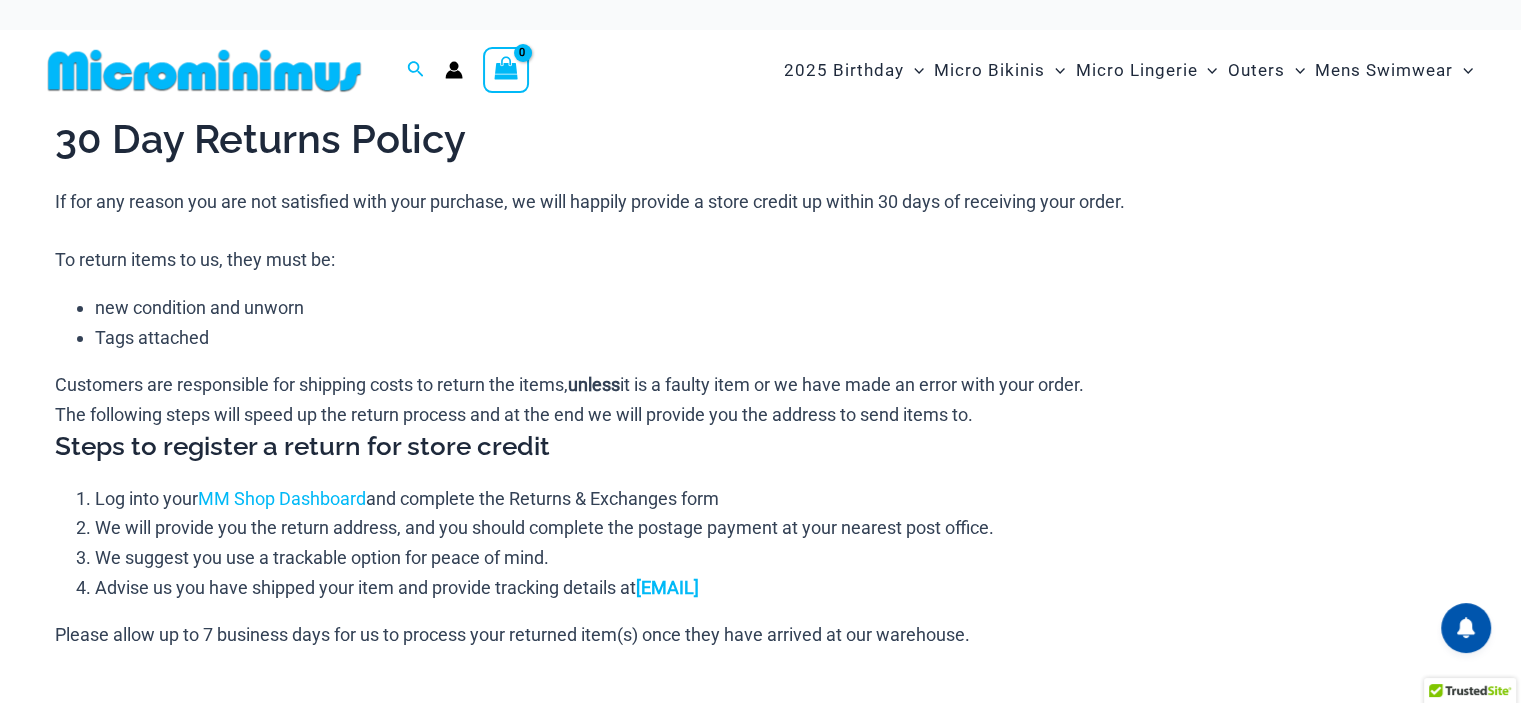click 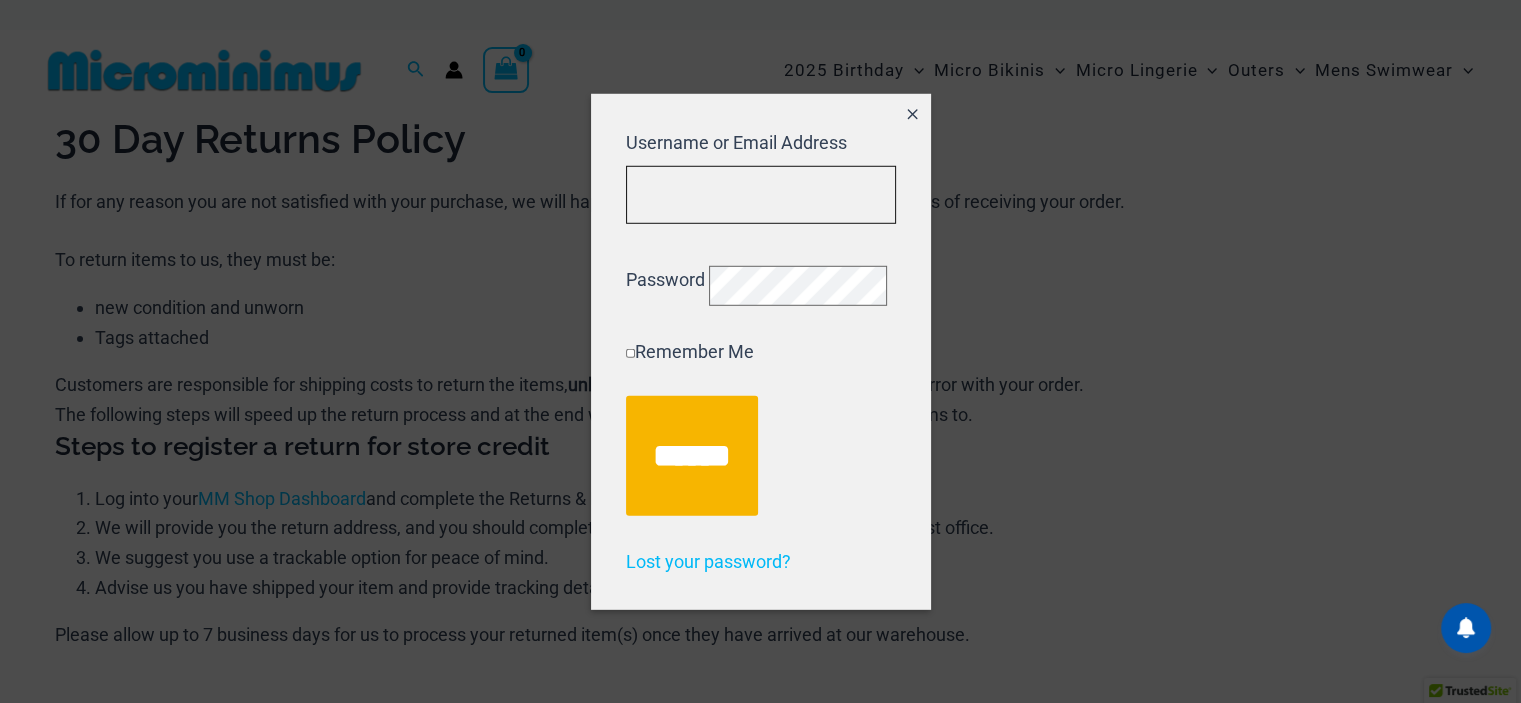 click on "Username or Email Address" at bounding box center [761, 194] 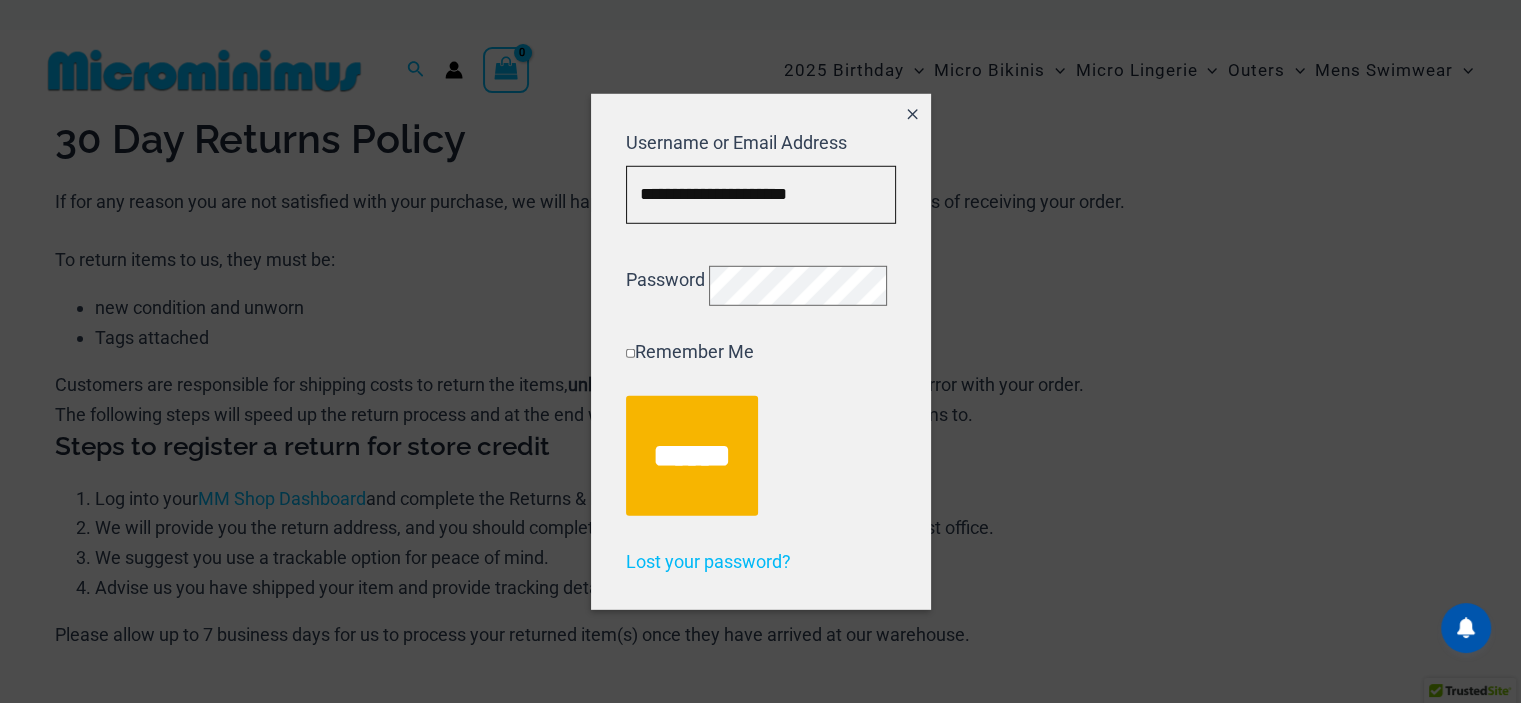 type on "**********" 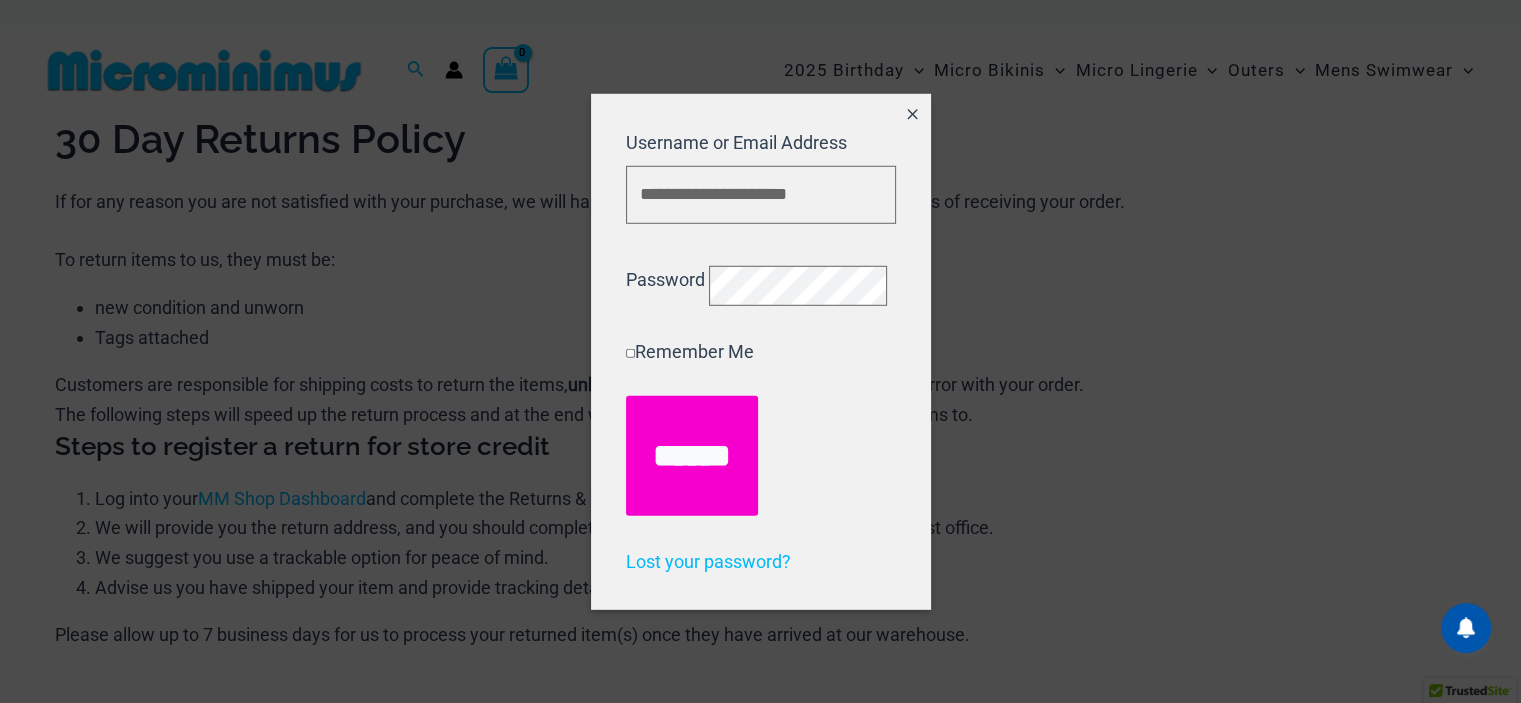 click on "******" at bounding box center [692, 456] 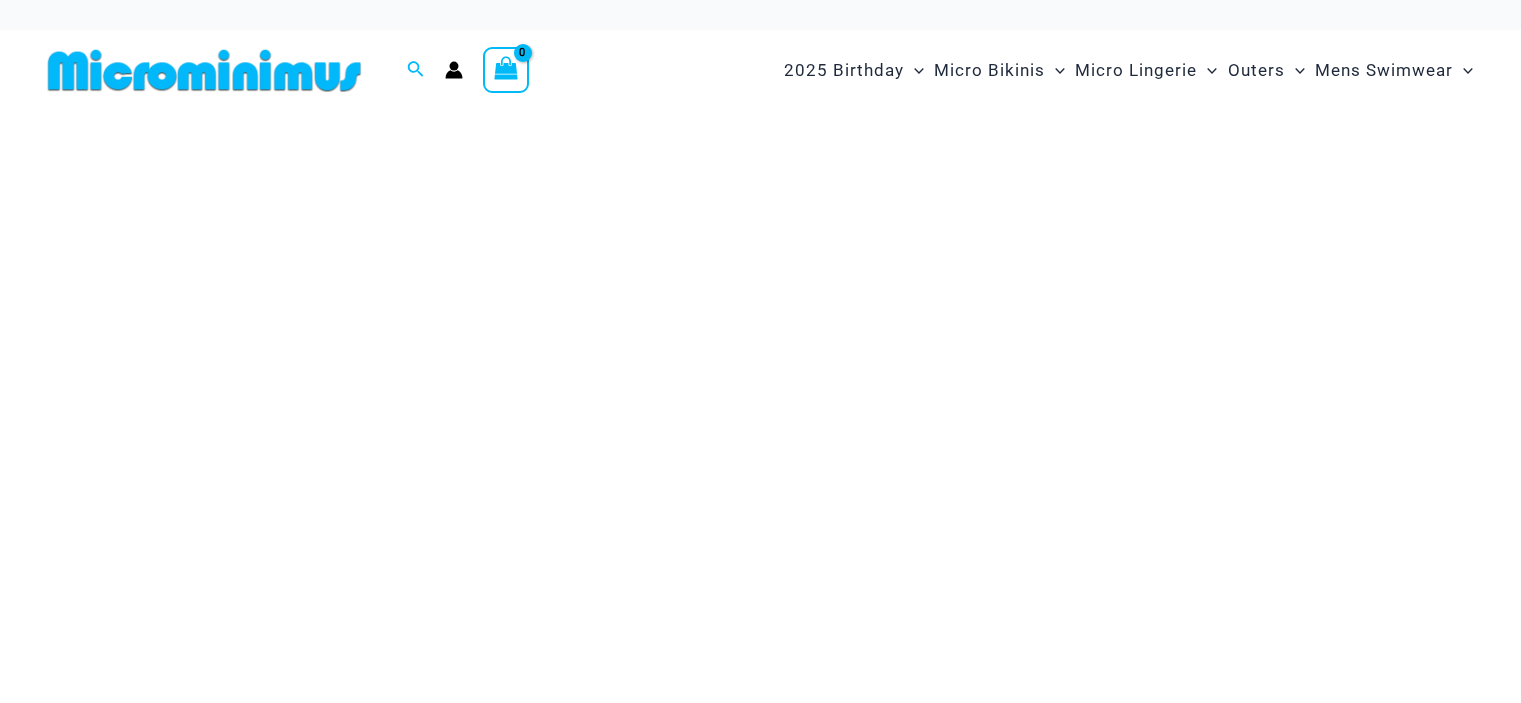 scroll, scrollTop: 0, scrollLeft: 0, axis: both 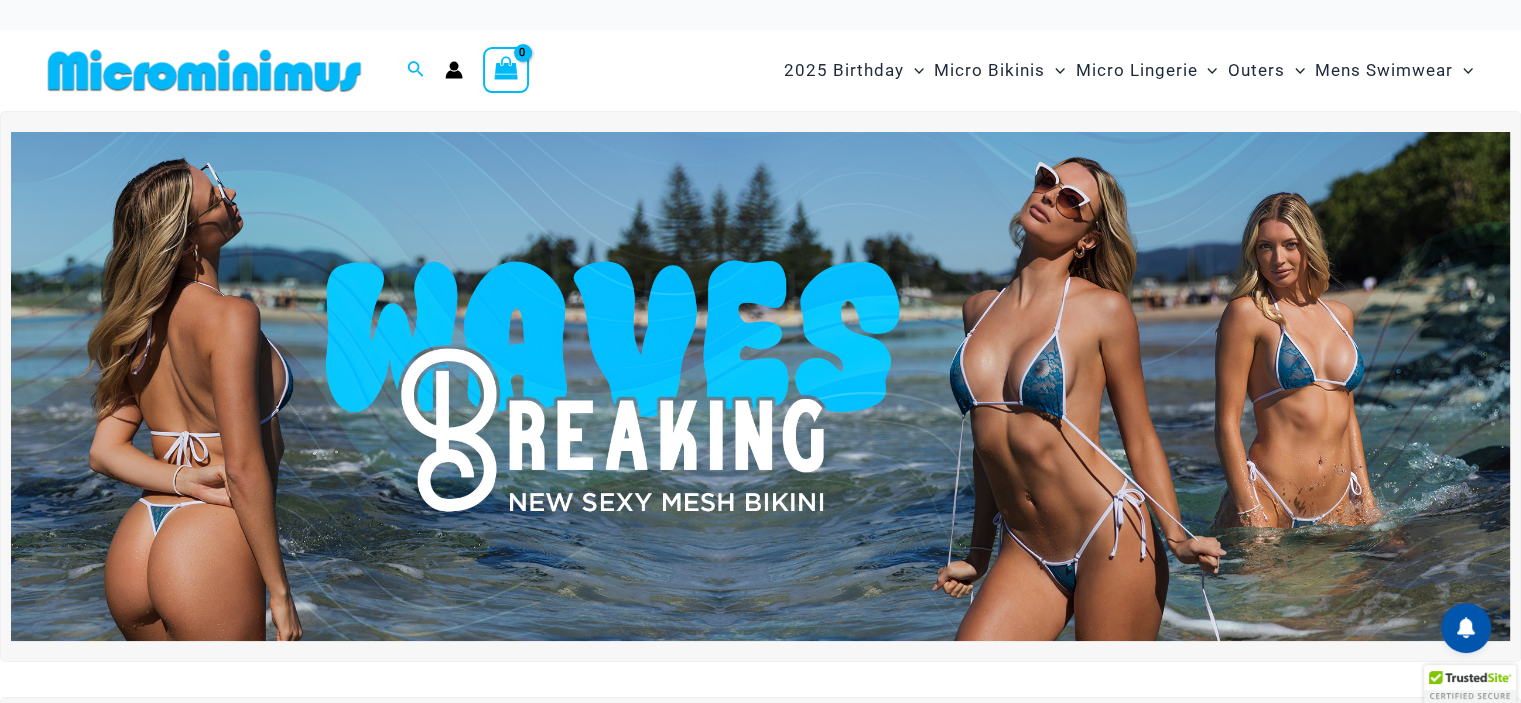 click on "Search for:
Search
Search" at bounding box center [416, 70] 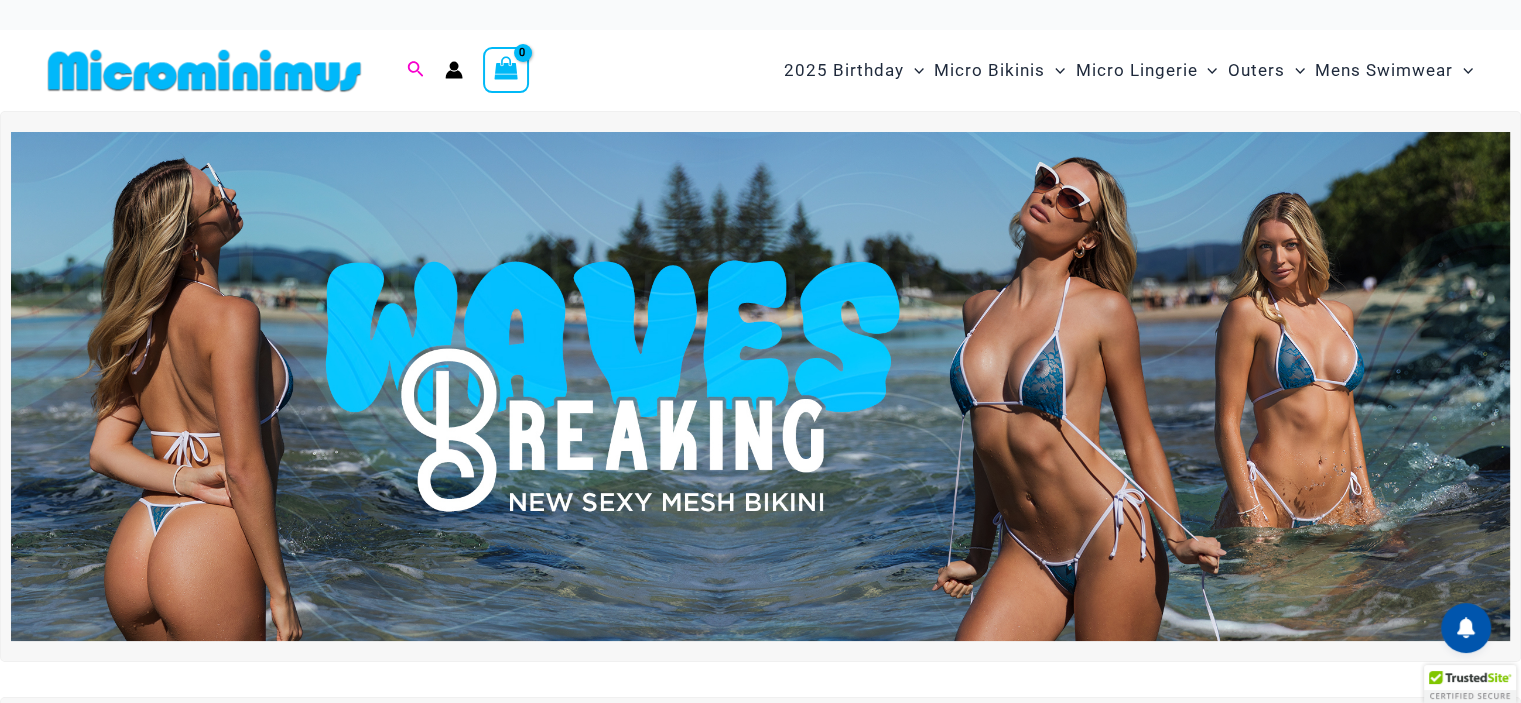 click 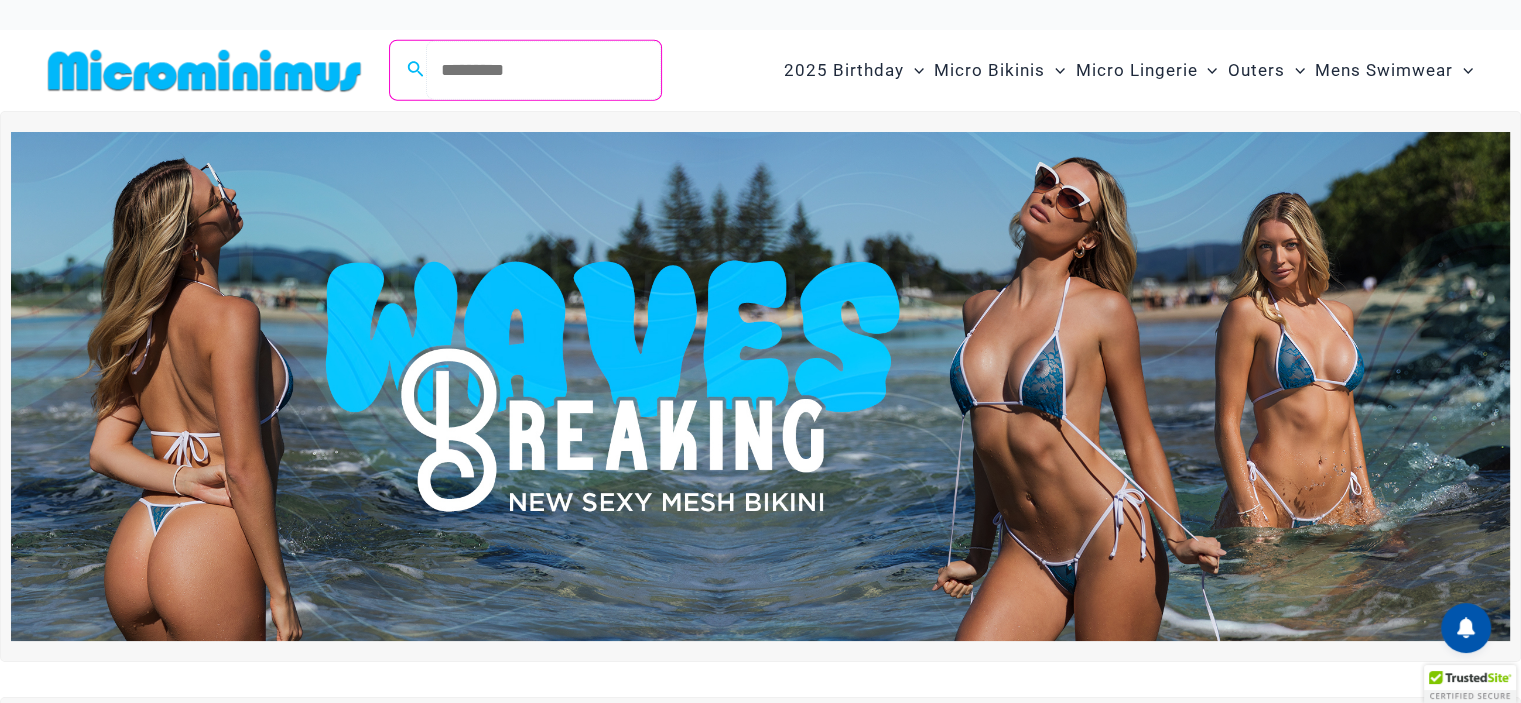 click on "Search for:
Search" at bounding box center (543, 70) 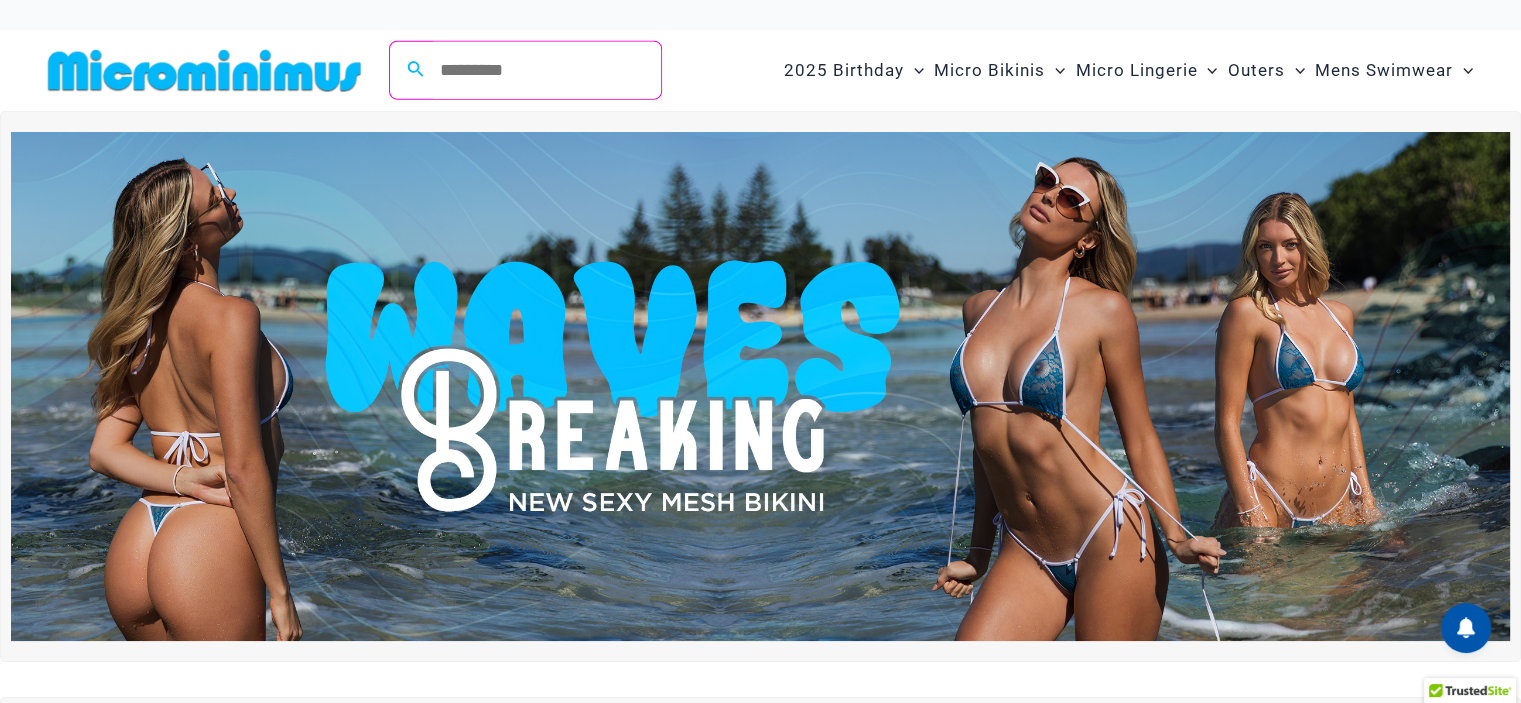 click on "2025 Birthday
Menu Toggle
Matt Neon Sky
Sheer Midnight Rainbow
Micro Bikinis
Menu Toggle
Sexy Bikini Sets
Bikini Tops
Bikini Bottoms
Menu Toggle
Tri-Back Thongs
String Back Thongs
Brazilian Cheekys
Sexy One Piece Monokinis
Menu Toggle" at bounding box center (1072, 70) 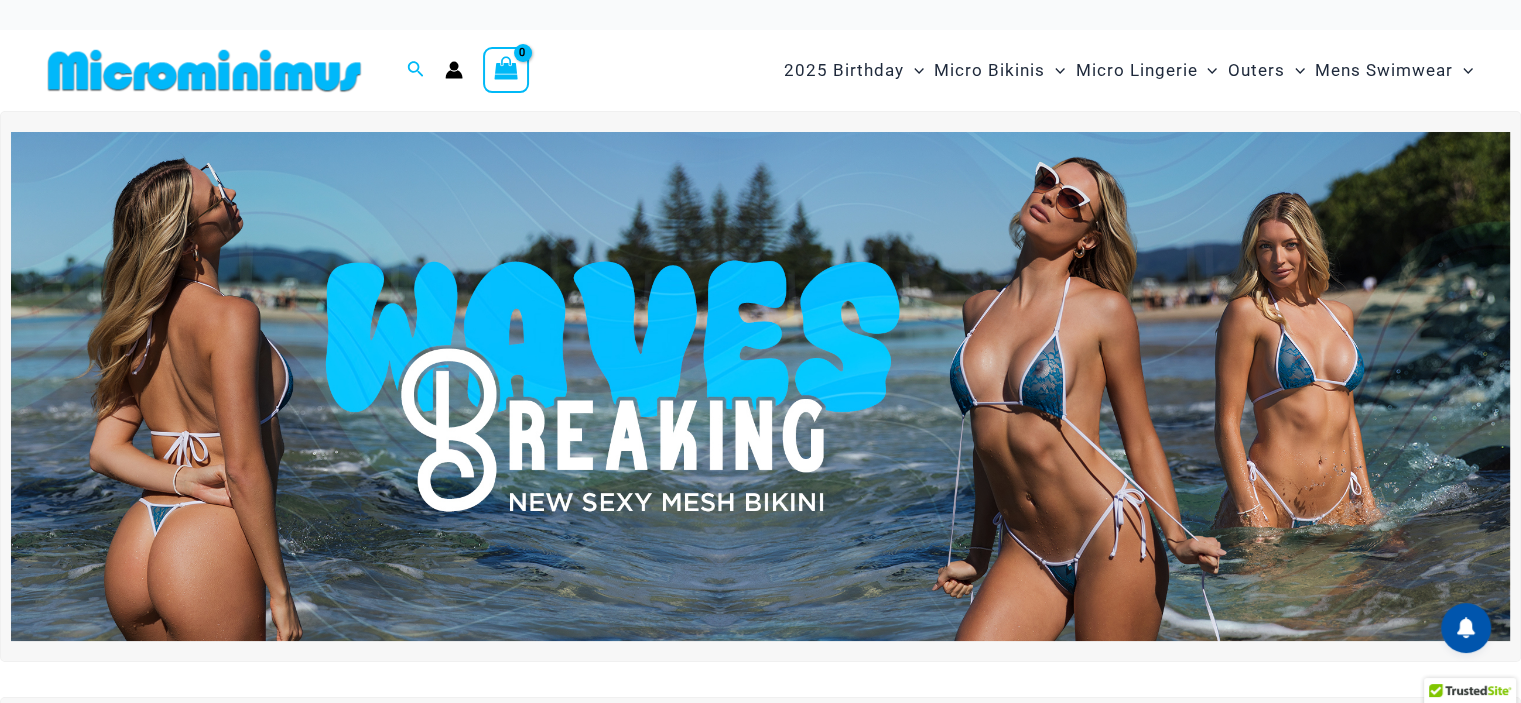 click on "2025 Birthday
Menu Toggle
Matt Neon Sky
Sheer Midnight Rainbow
Micro Bikinis
Menu Toggle
Sexy Bikini Sets
Bikini Tops
Bikini Bottoms
Menu Toggle
Tri-Back Thongs
String Back Thongs
Brazilian Cheekys
Sexy One Piece Monokinis
Menu Toggle" at bounding box center [1072, 70] 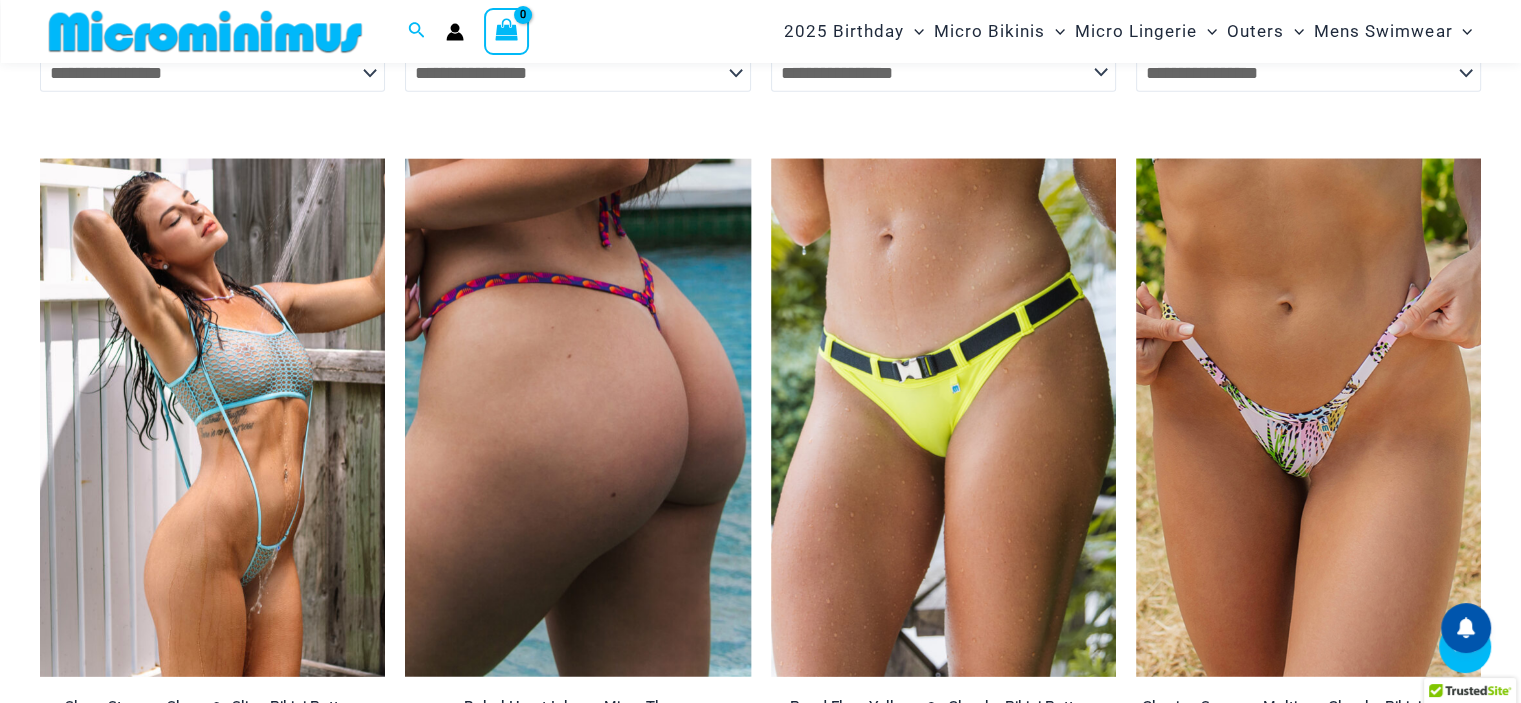 scroll, scrollTop: 5783, scrollLeft: 0, axis: vertical 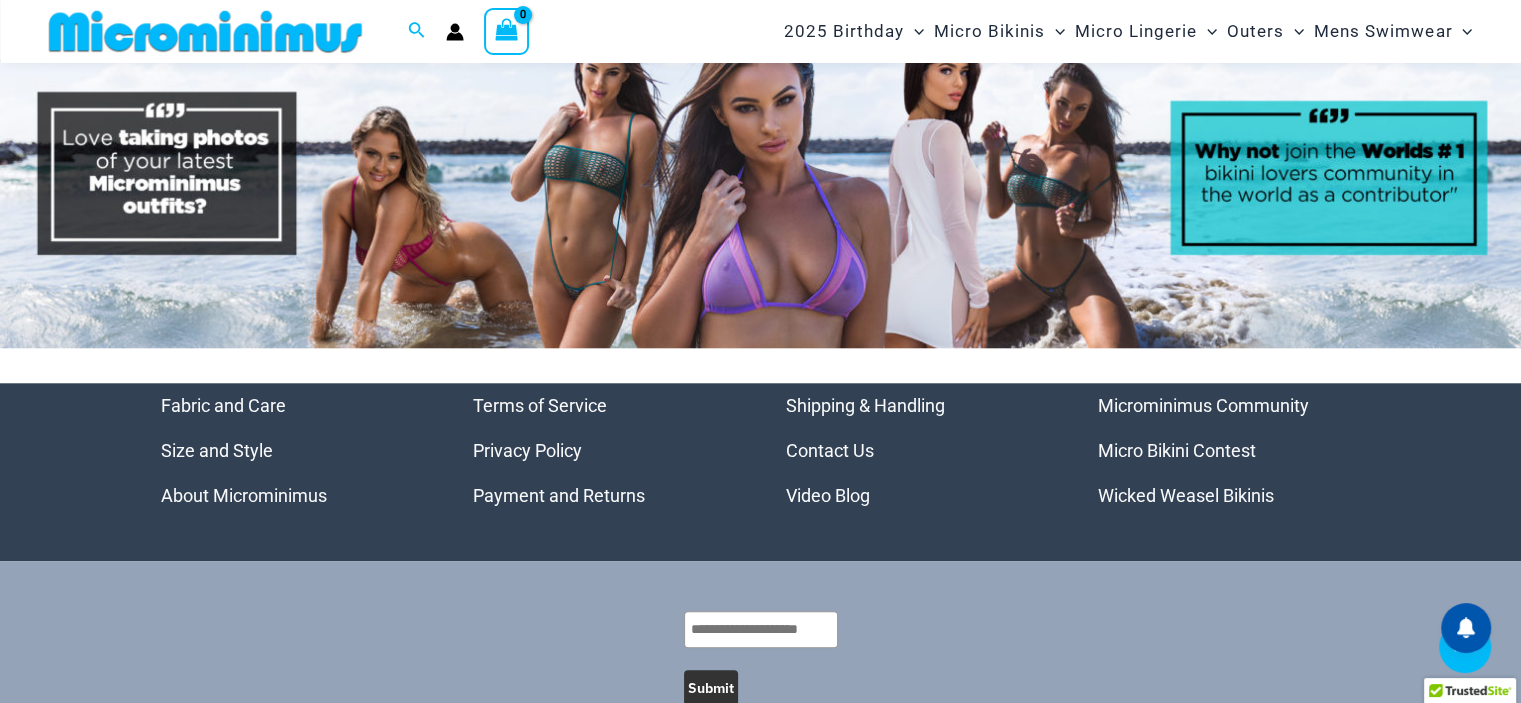 click on "Shipping & Handling" at bounding box center [865, 405] 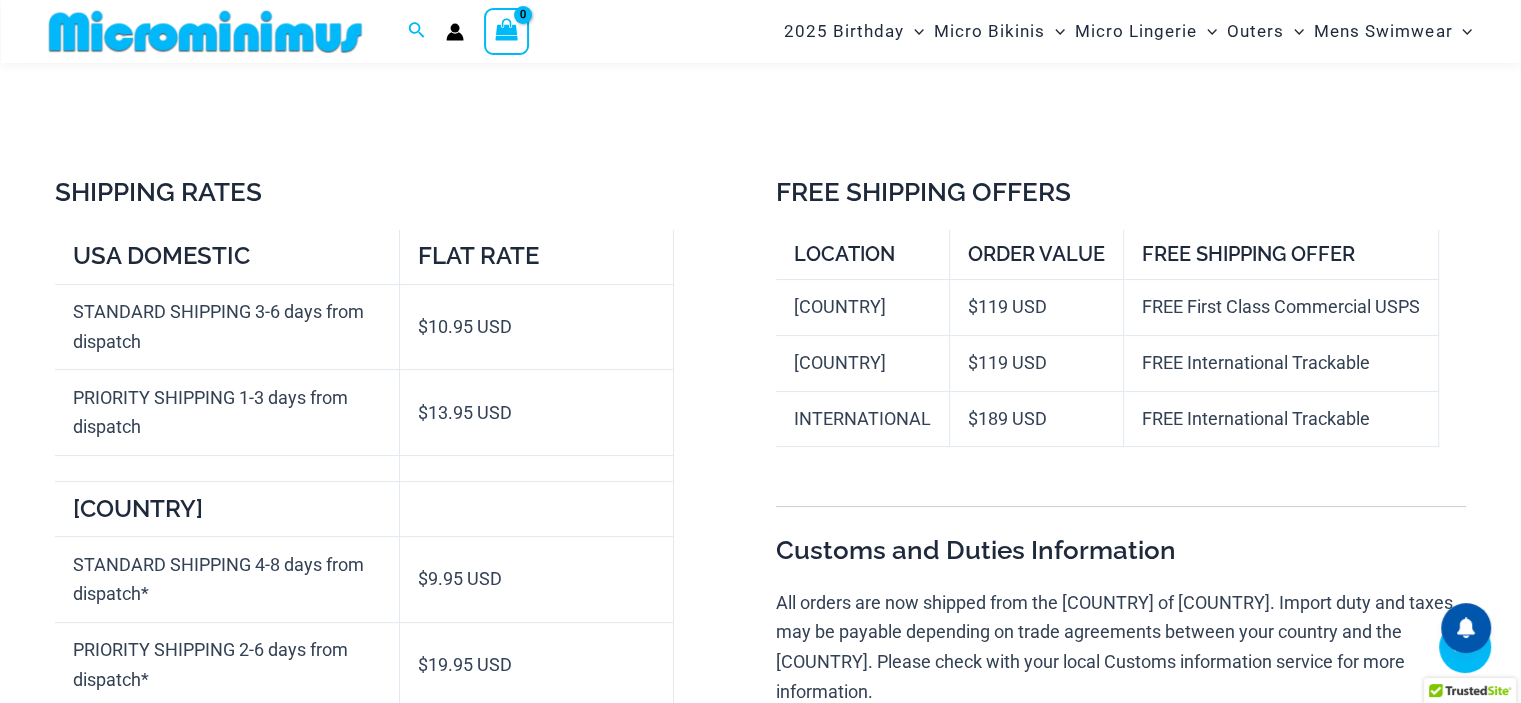 scroll, scrollTop: 485, scrollLeft: 0, axis: vertical 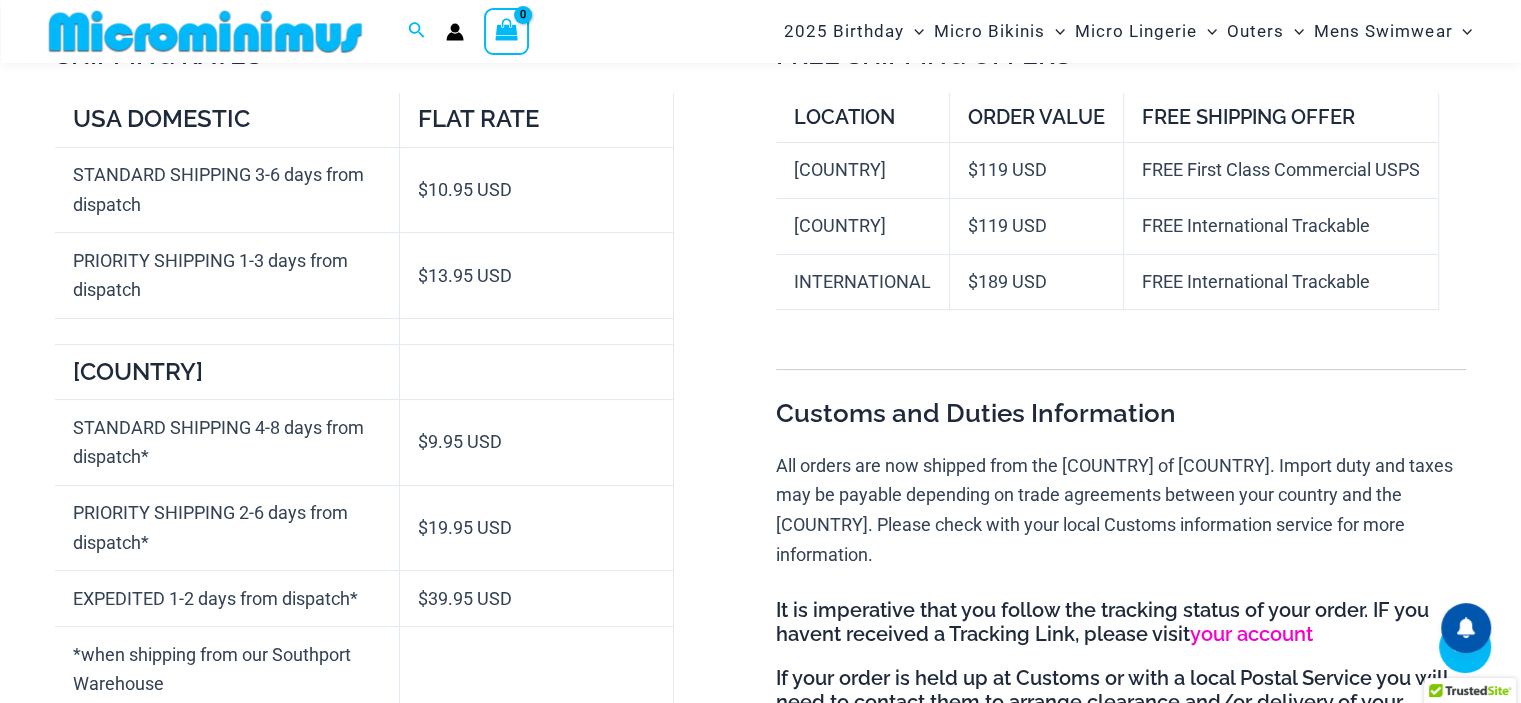 click on "your account" at bounding box center [1251, 634] 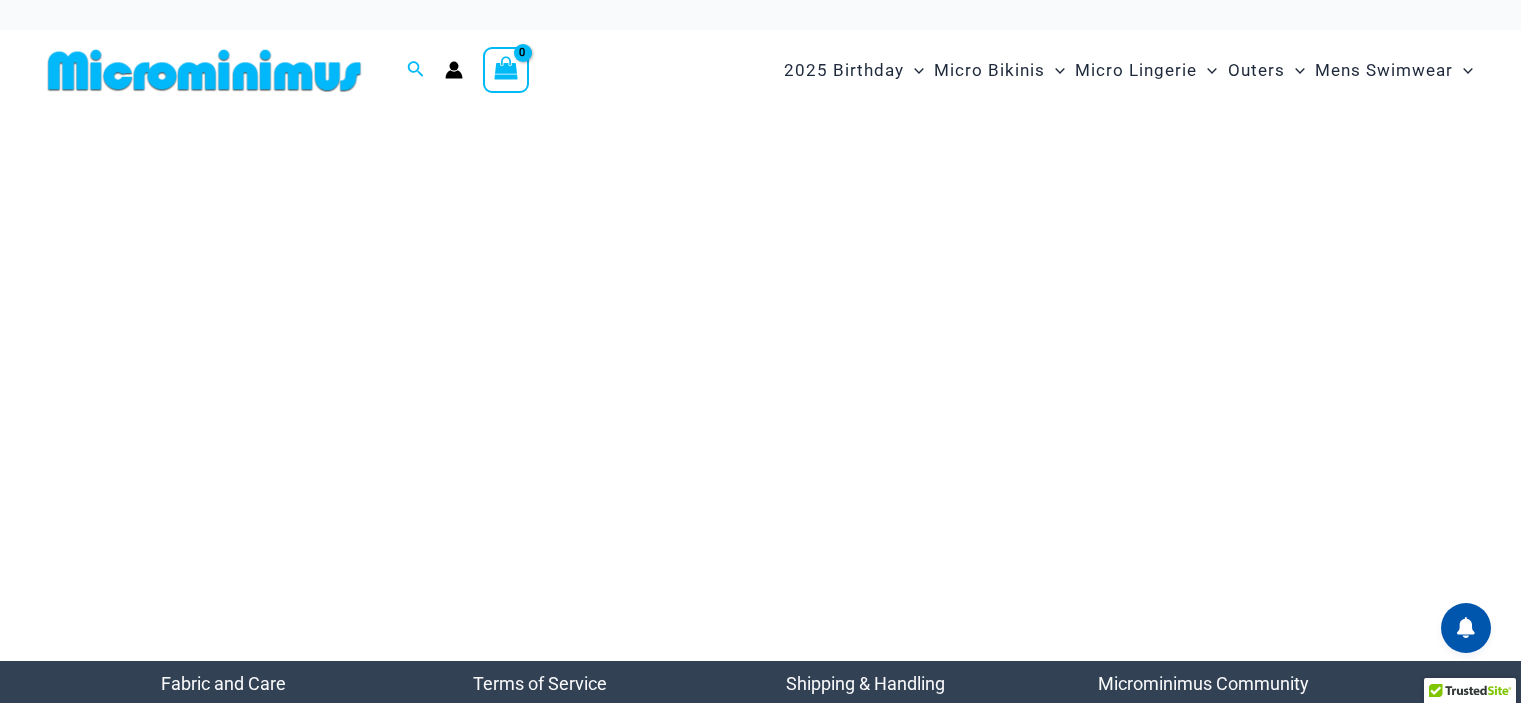 scroll, scrollTop: 0, scrollLeft: 0, axis: both 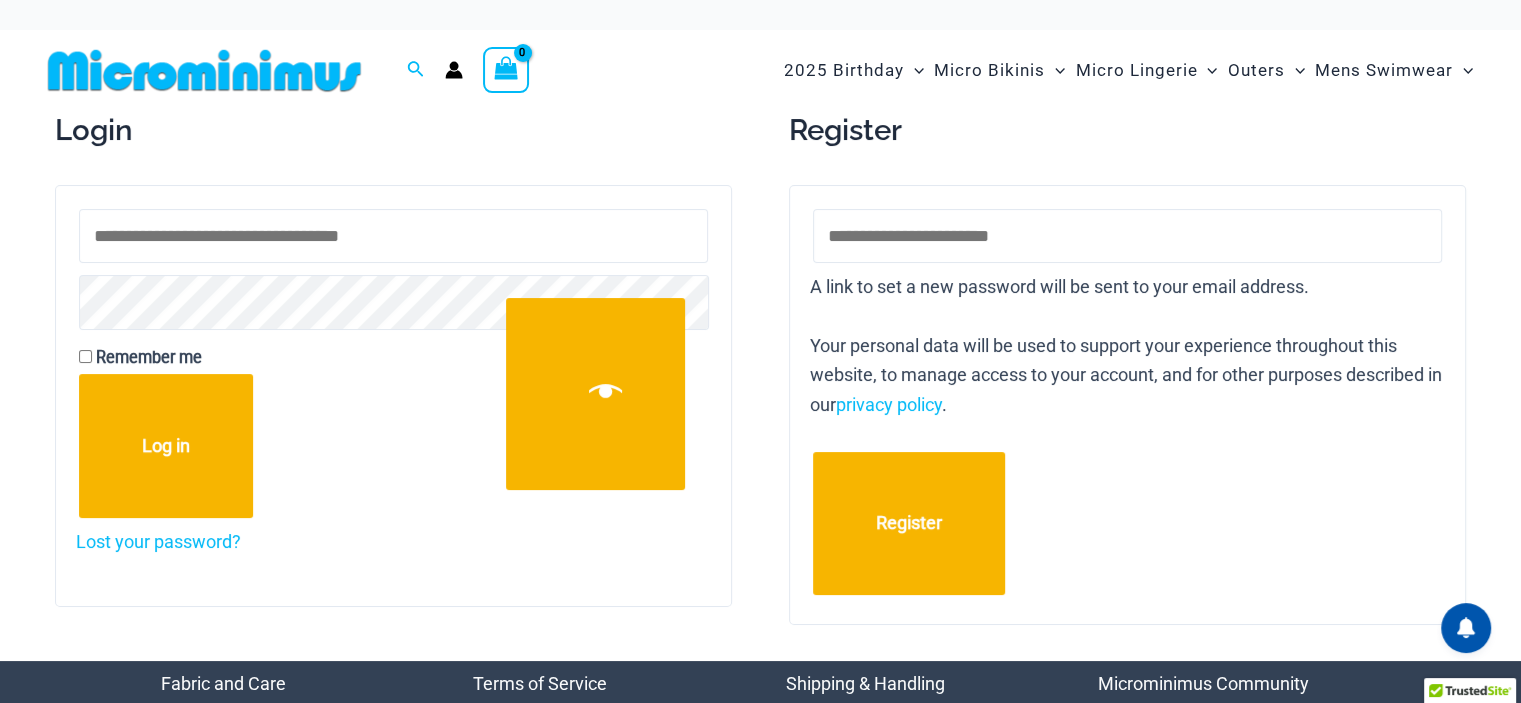 click on "Login
[USERNAME] or [EMAIL]  * Required
[PASSWORD]  * Required
Remember me
Log in
Lost your password?" at bounding box center [393, 377] 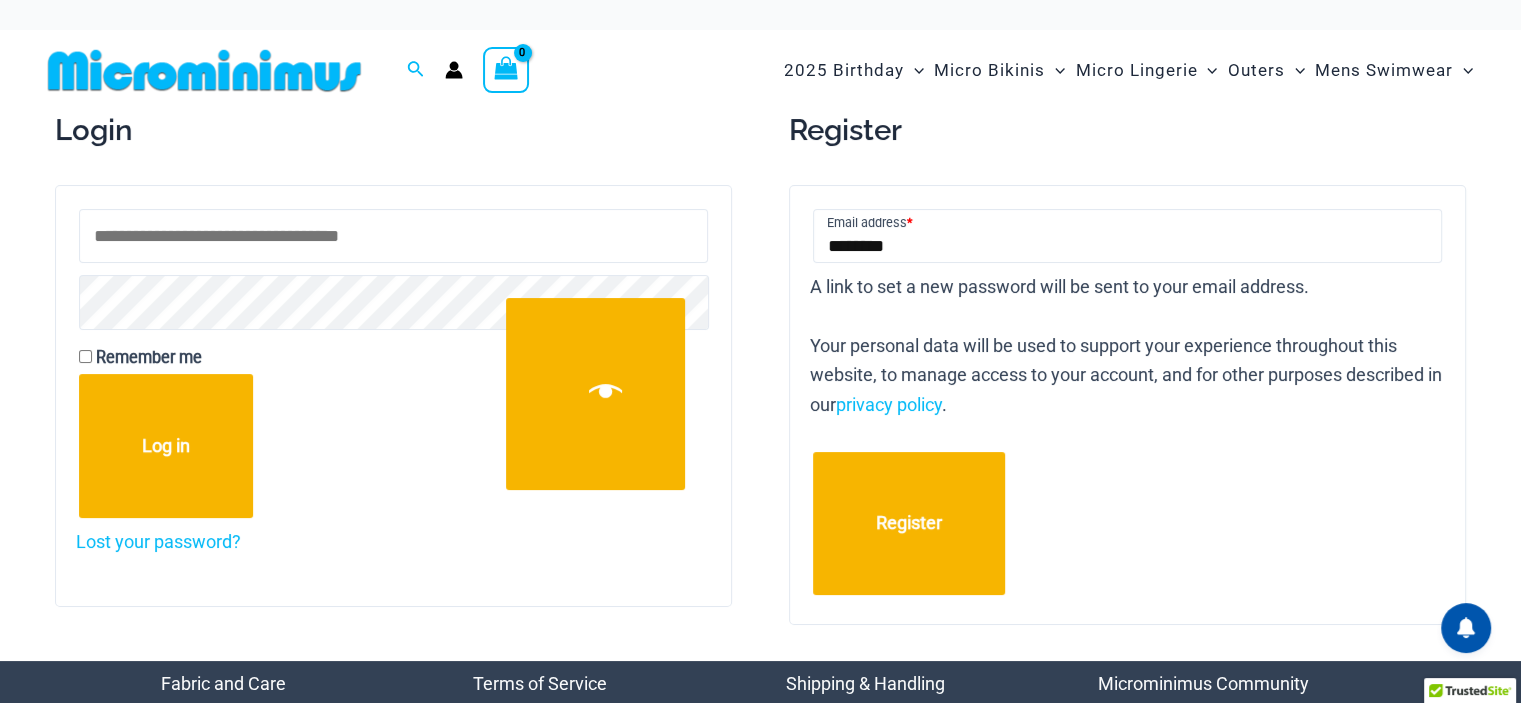 type on "**********" 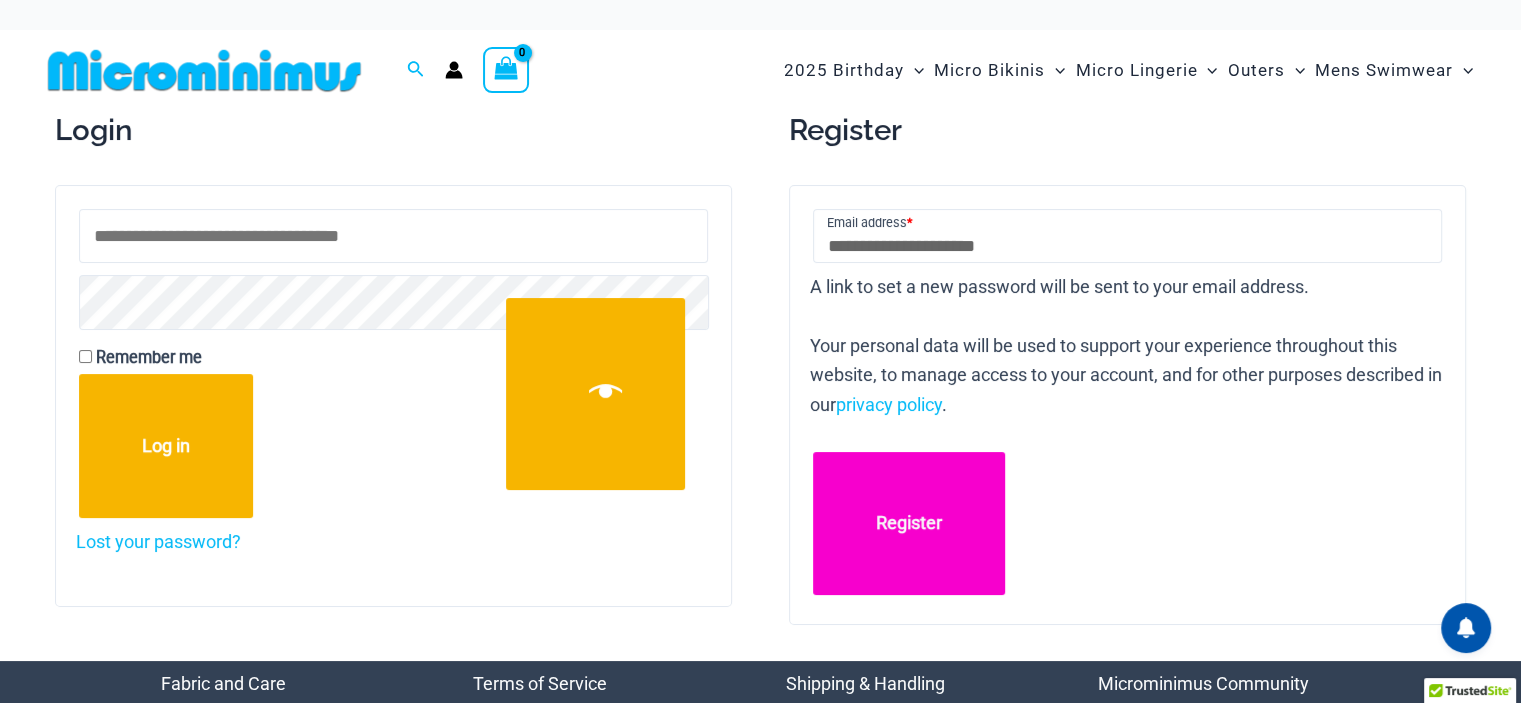 click on "Register" at bounding box center (909, 524) 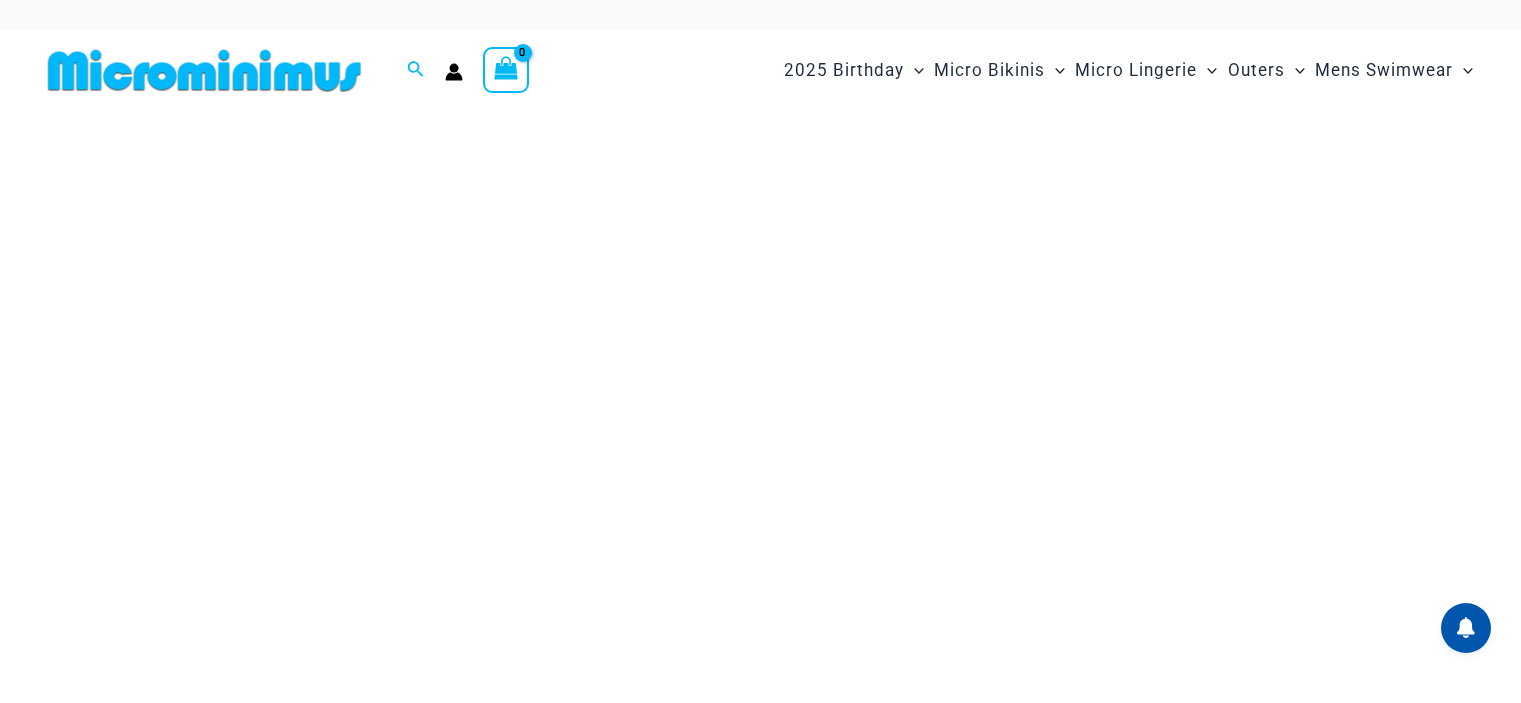 scroll, scrollTop: 0, scrollLeft: 0, axis: both 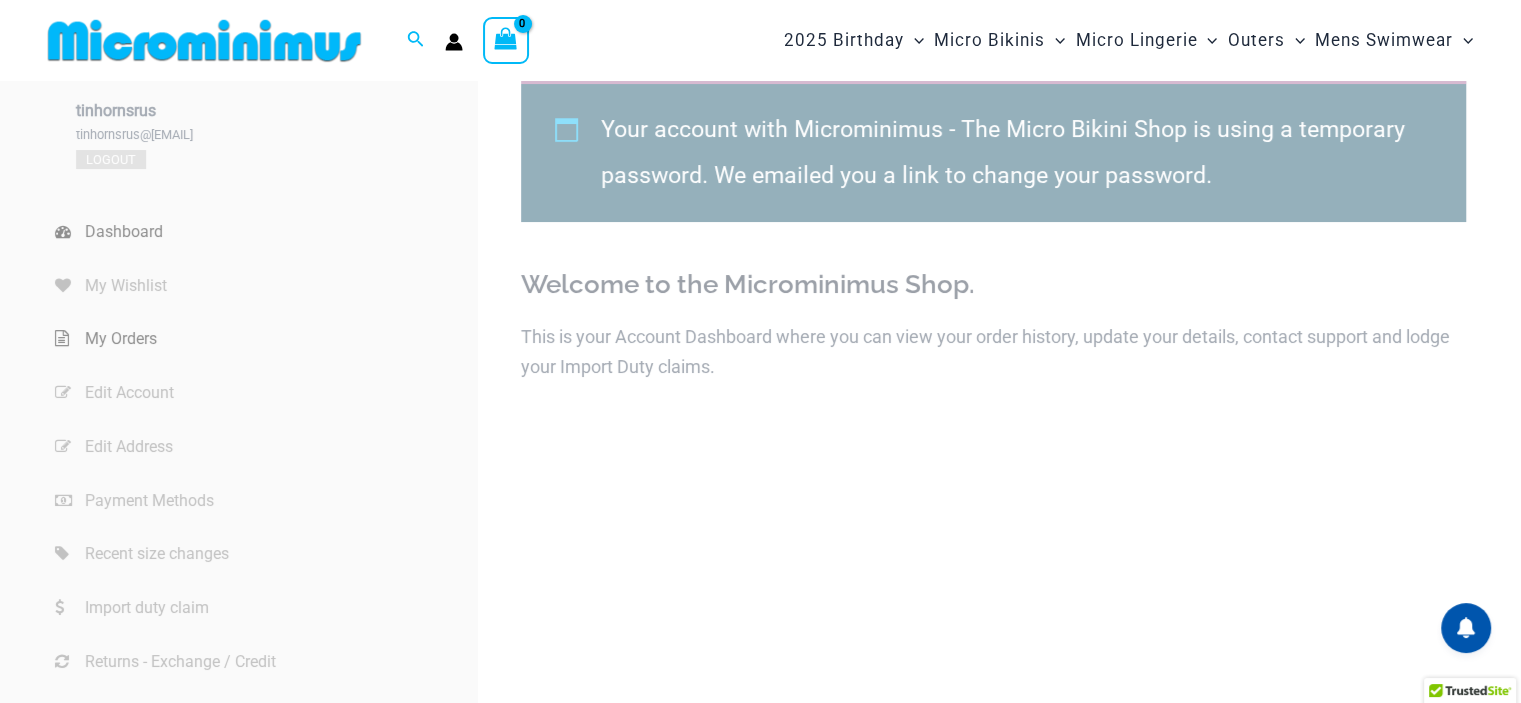click on "My Orders" at bounding box center (279, 339) 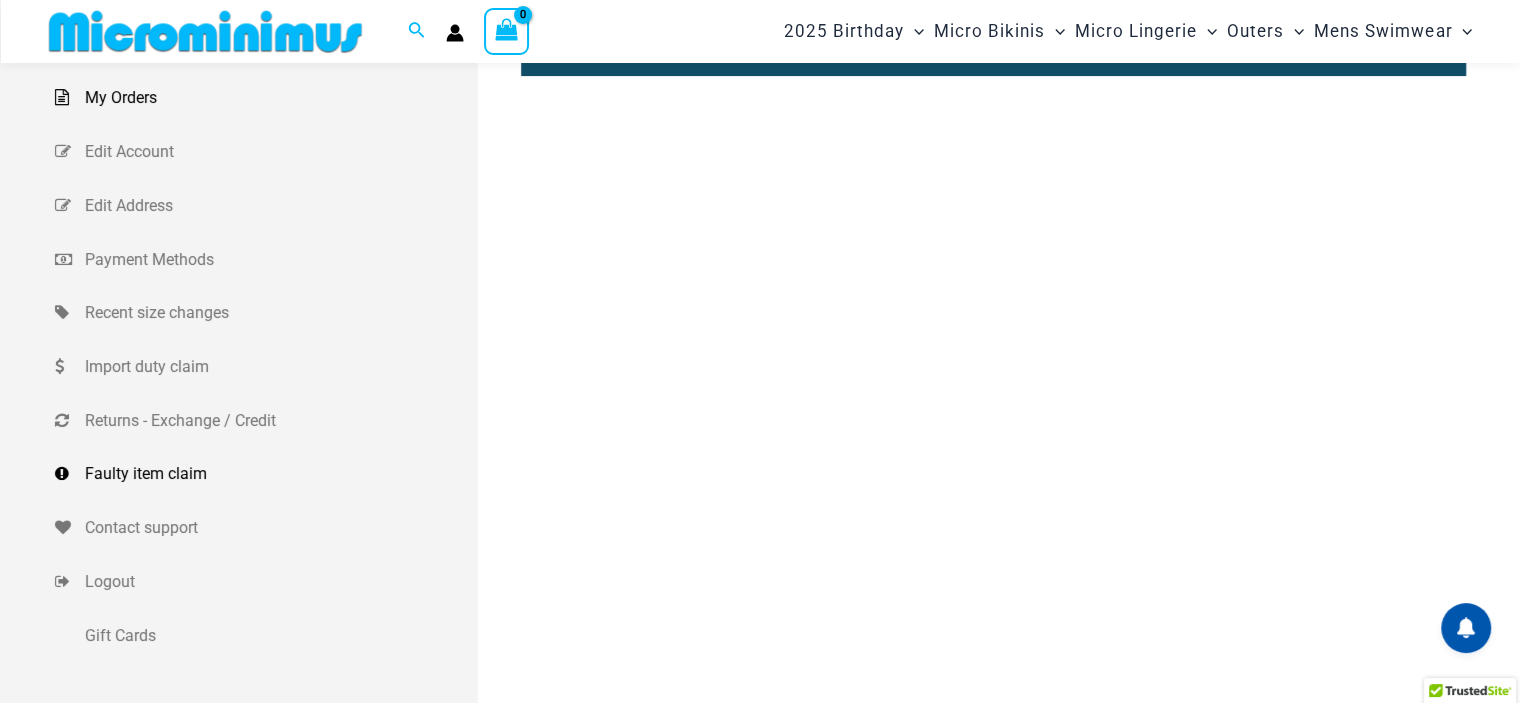 scroll, scrollTop: 182, scrollLeft: 0, axis: vertical 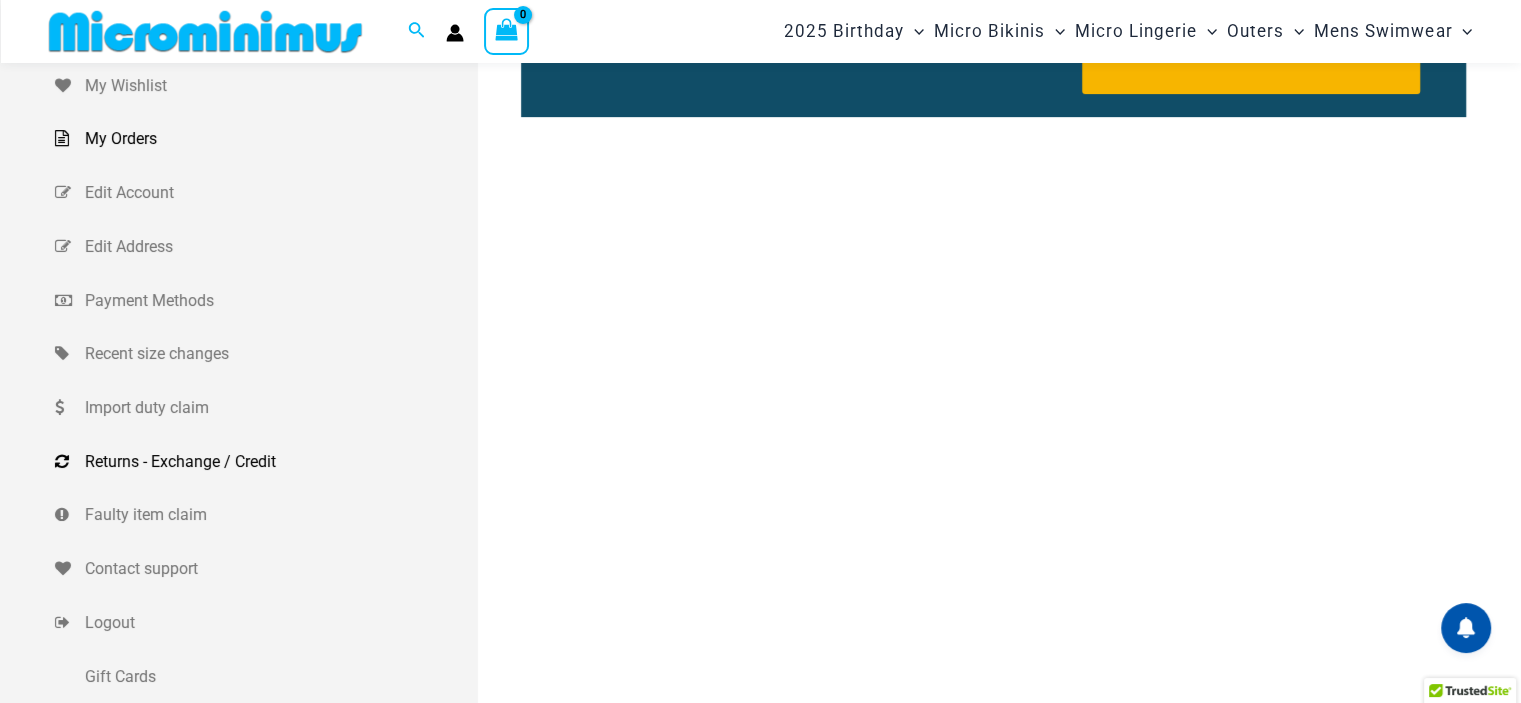 click on "Returns - Exchange / Credit" at bounding box center [279, 462] 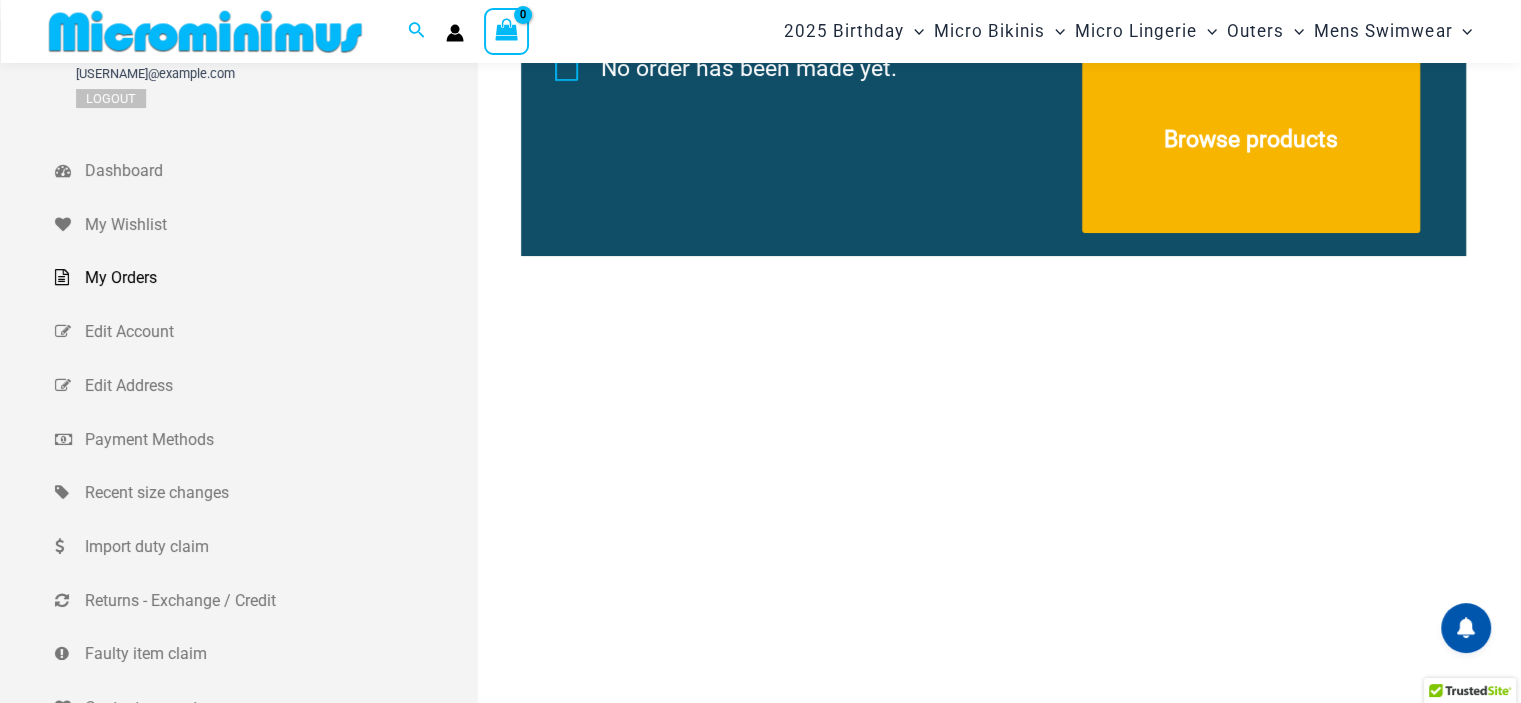 scroll, scrollTop: 4, scrollLeft: 0, axis: vertical 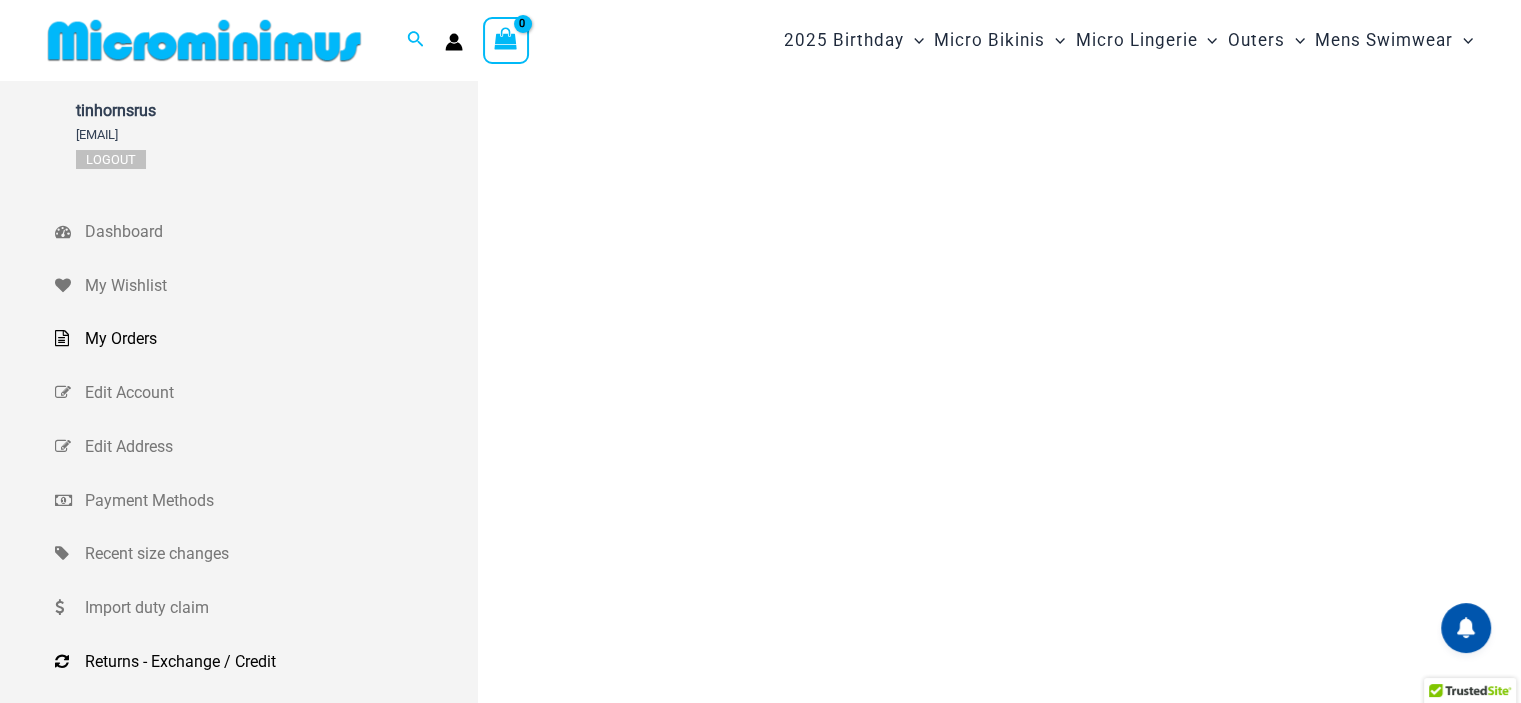 click on "My Orders" at bounding box center (279, 339) 